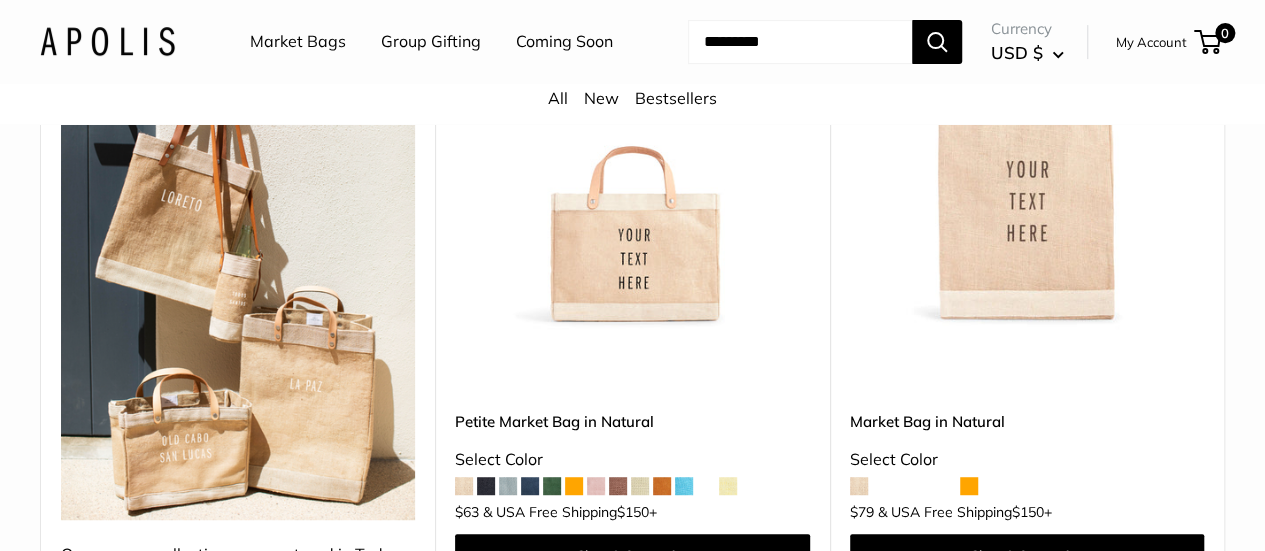 scroll, scrollTop: 400, scrollLeft: 0, axis: vertical 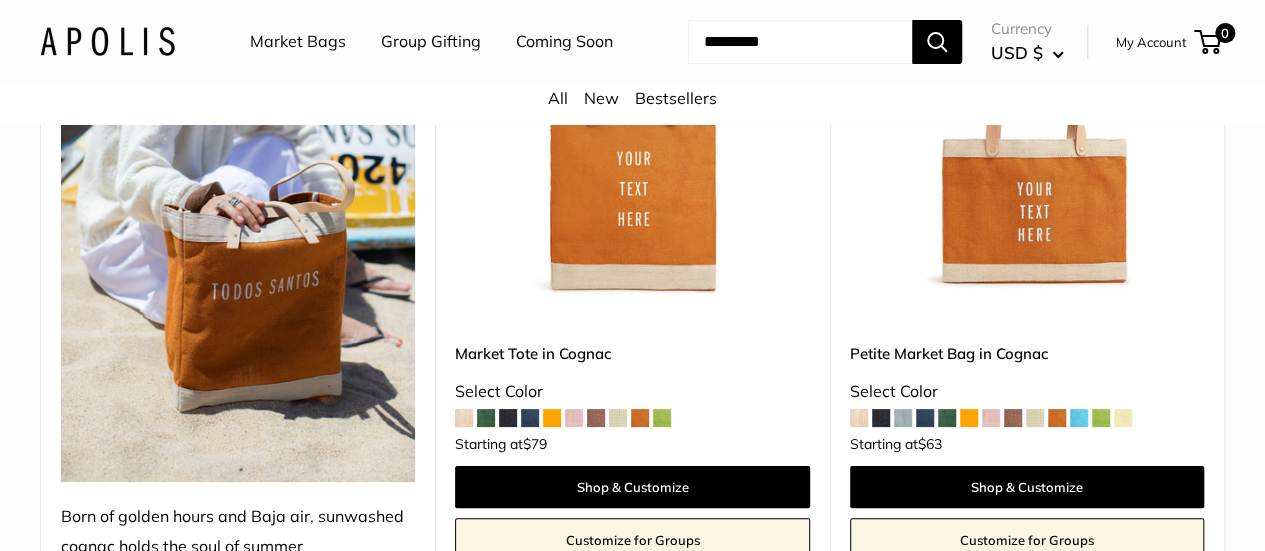 click at bounding box center [530, 418] 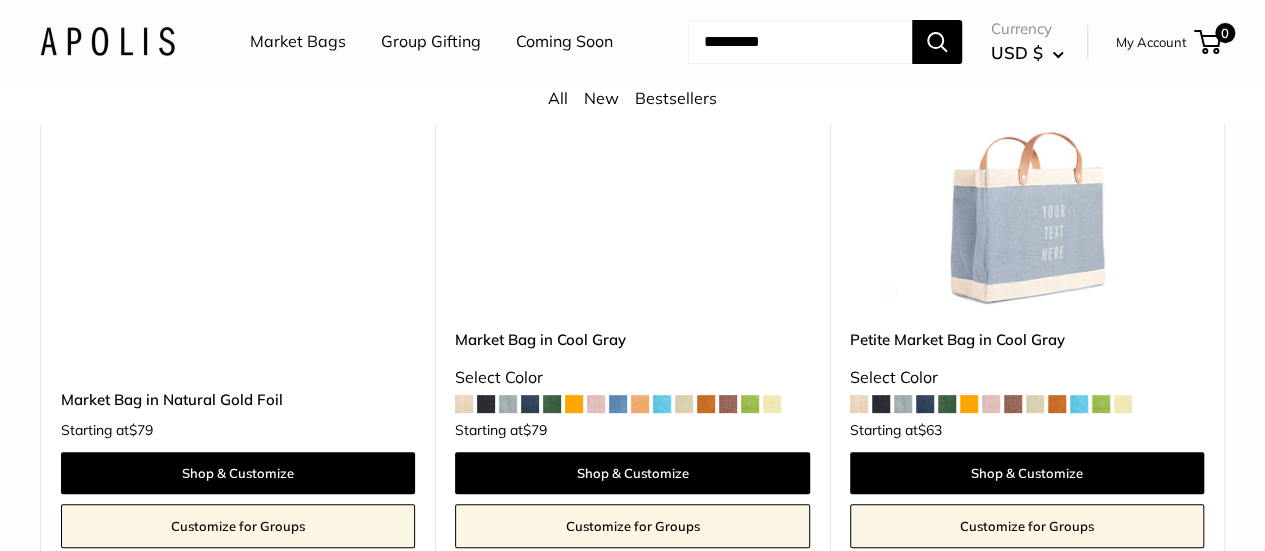 scroll, scrollTop: 7770, scrollLeft: 0, axis: vertical 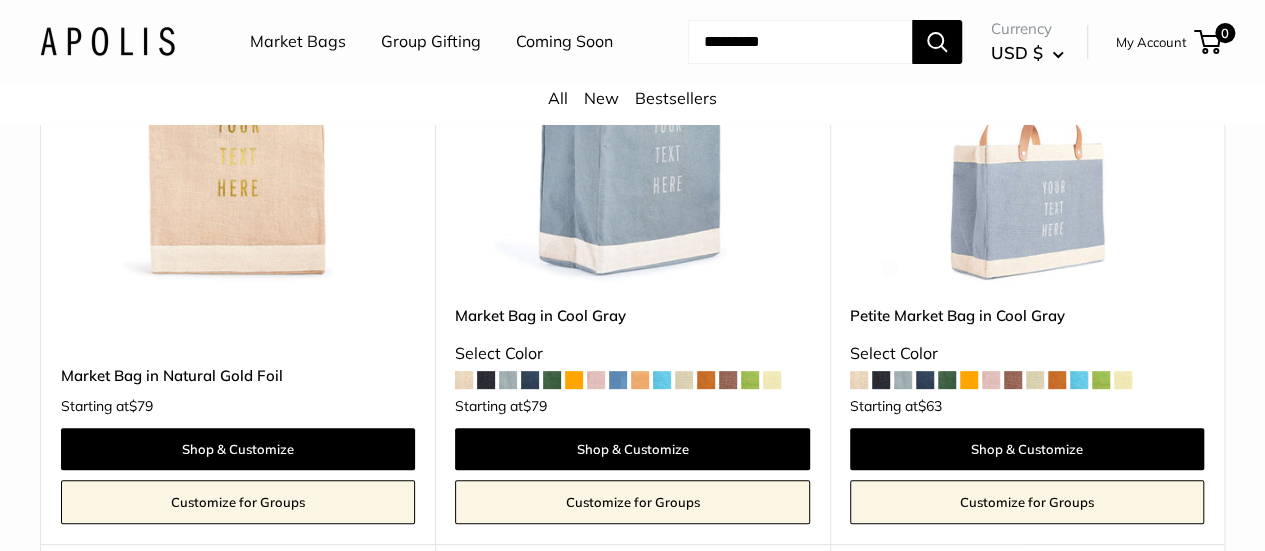click at bounding box center [925, 380] 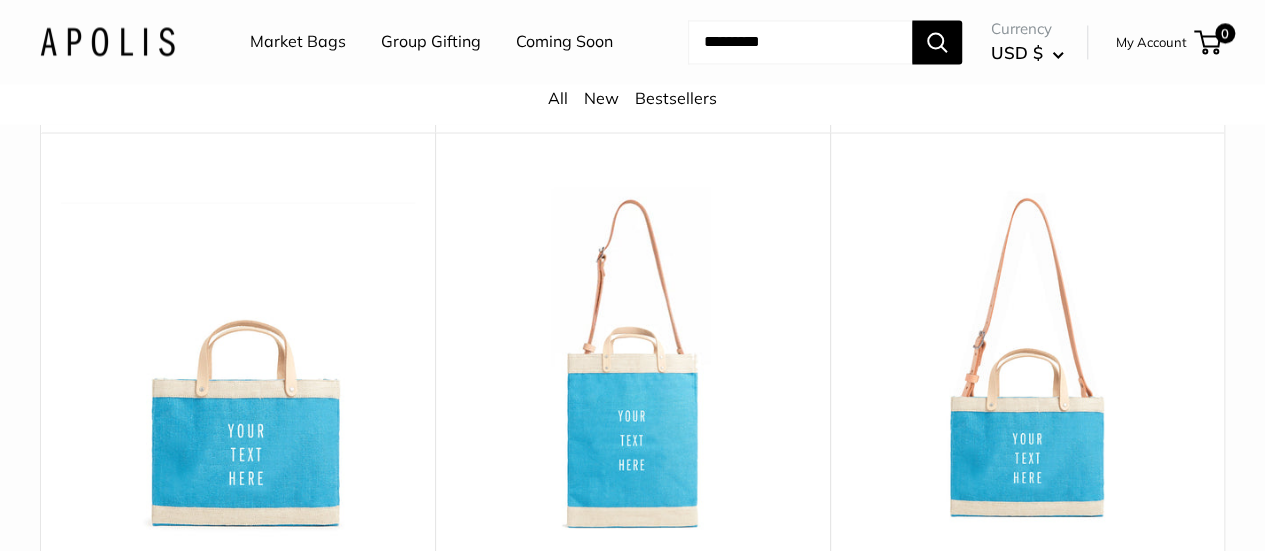 scroll, scrollTop: 5606, scrollLeft: 0, axis: vertical 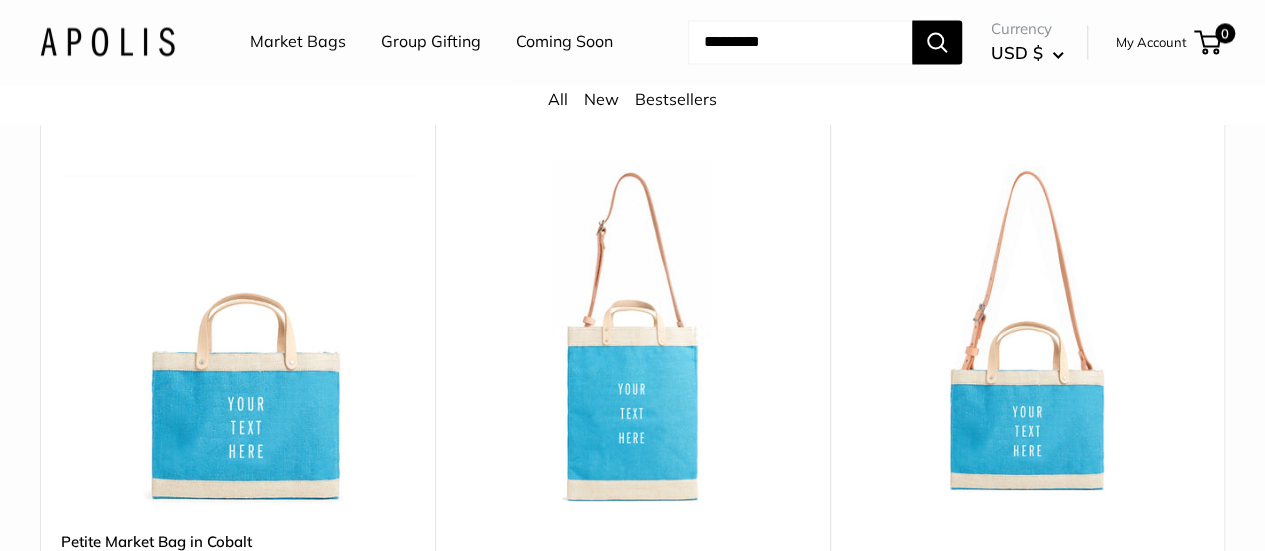 click at bounding box center [0, 0] 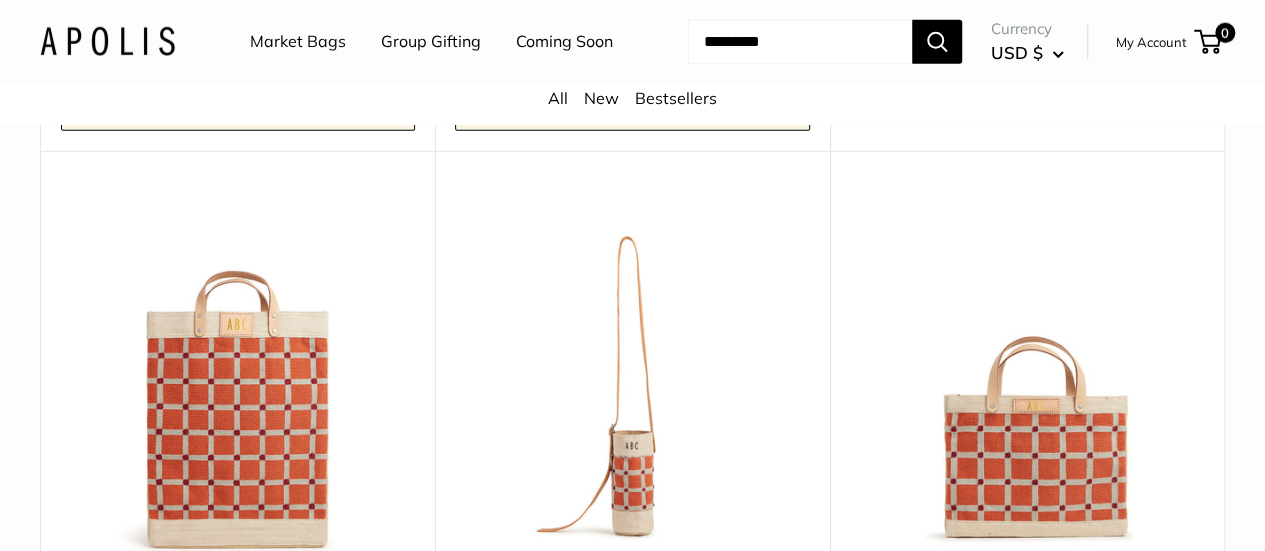 scroll, scrollTop: 3100, scrollLeft: 0, axis: vertical 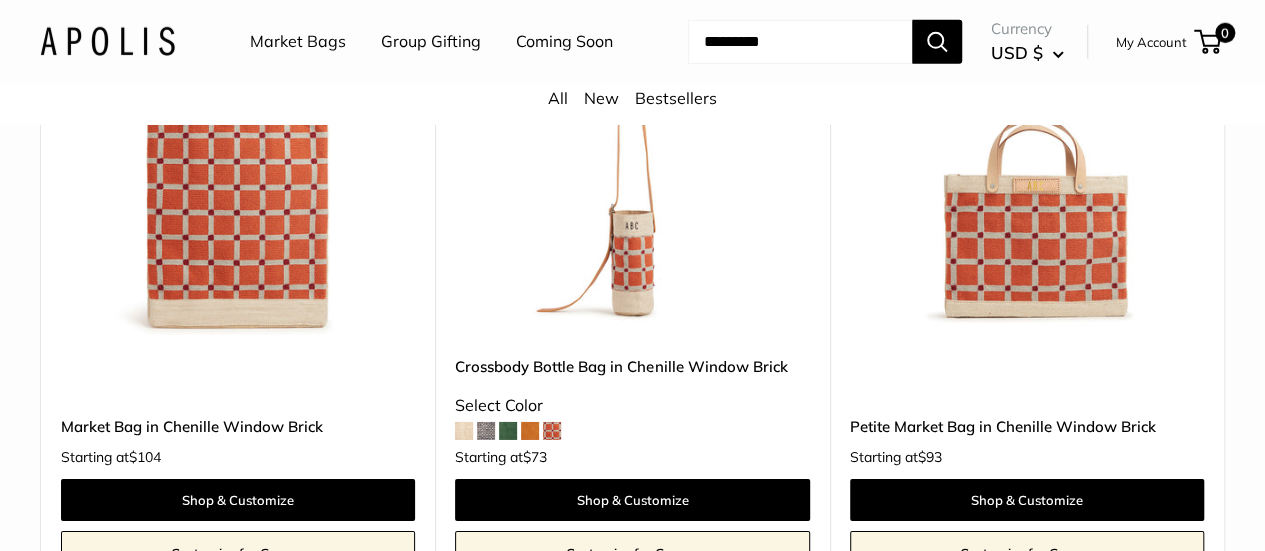 click at bounding box center [530, 431] 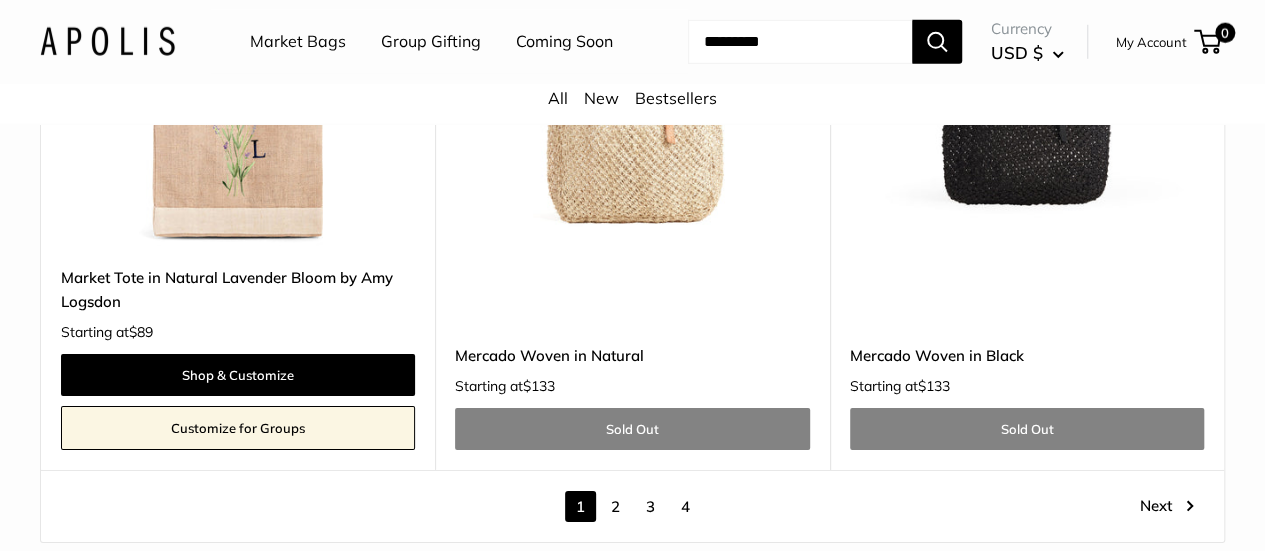 scroll, scrollTop: 10575, scrollLeft: 0, axis: vertical 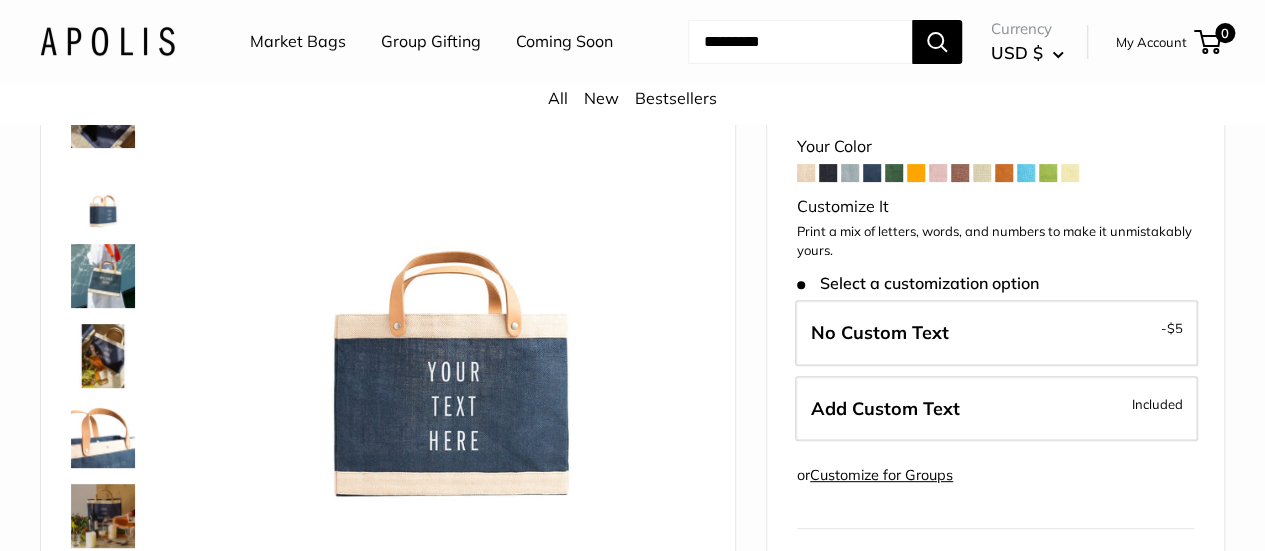 click at bounding box center [103, 276] 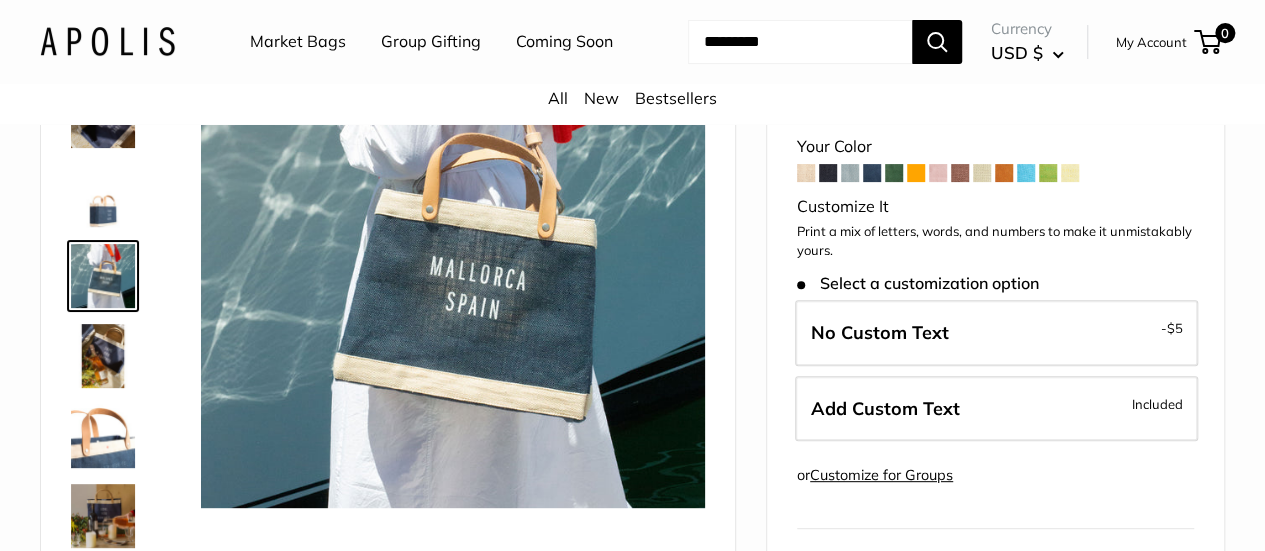 click at bounding box center (103, 356) 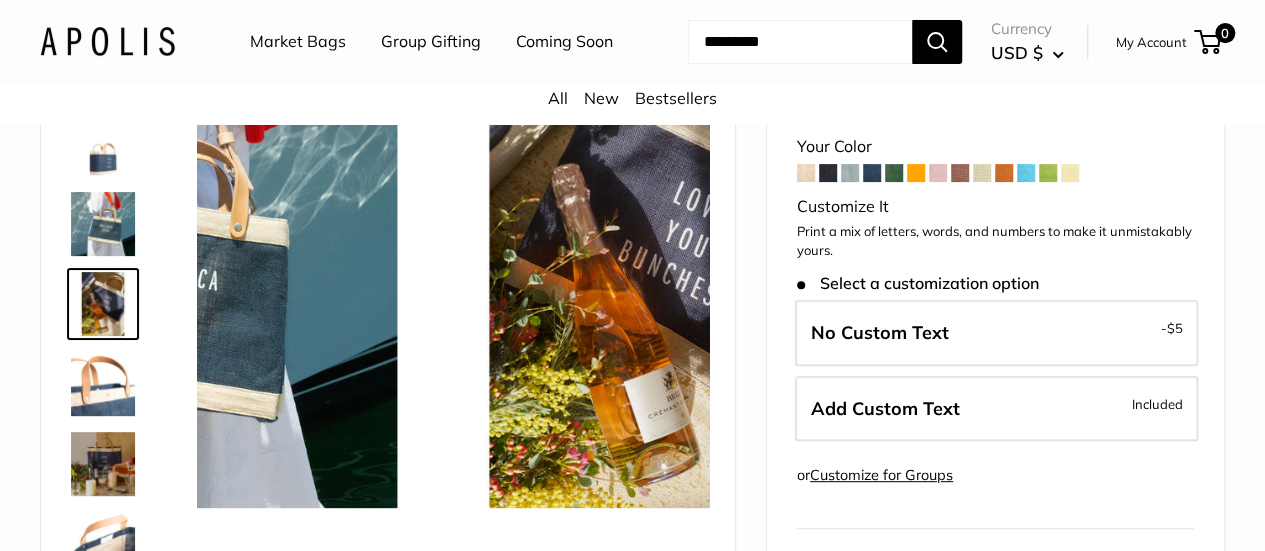 scroll, scrollTop: 62, scrollLeft: 0, axis: vertical 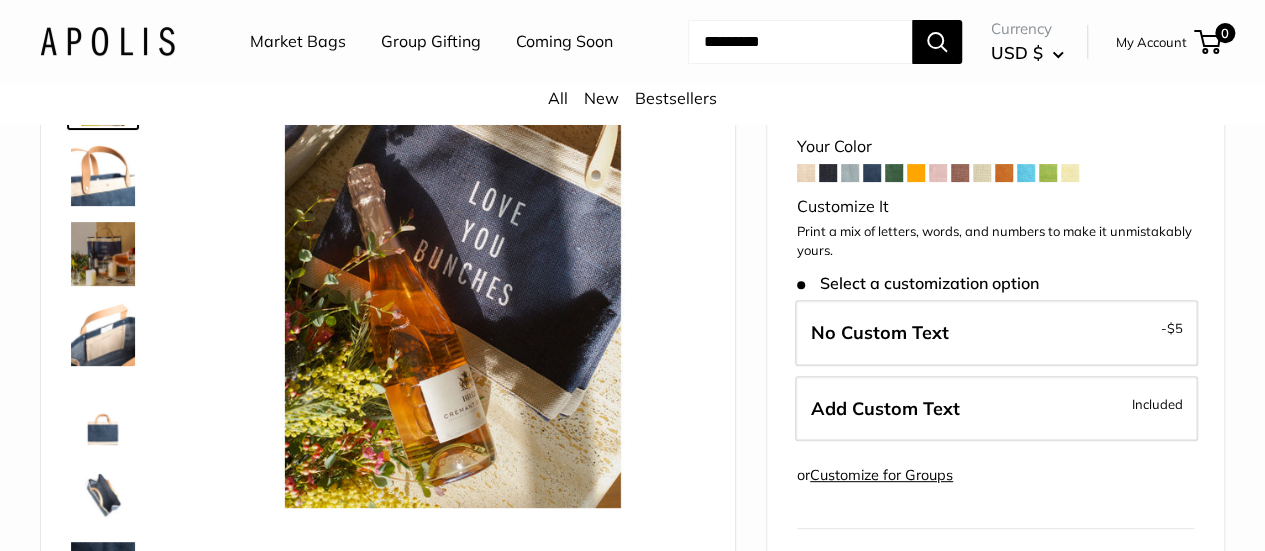 click at bounding box center (103, 334) 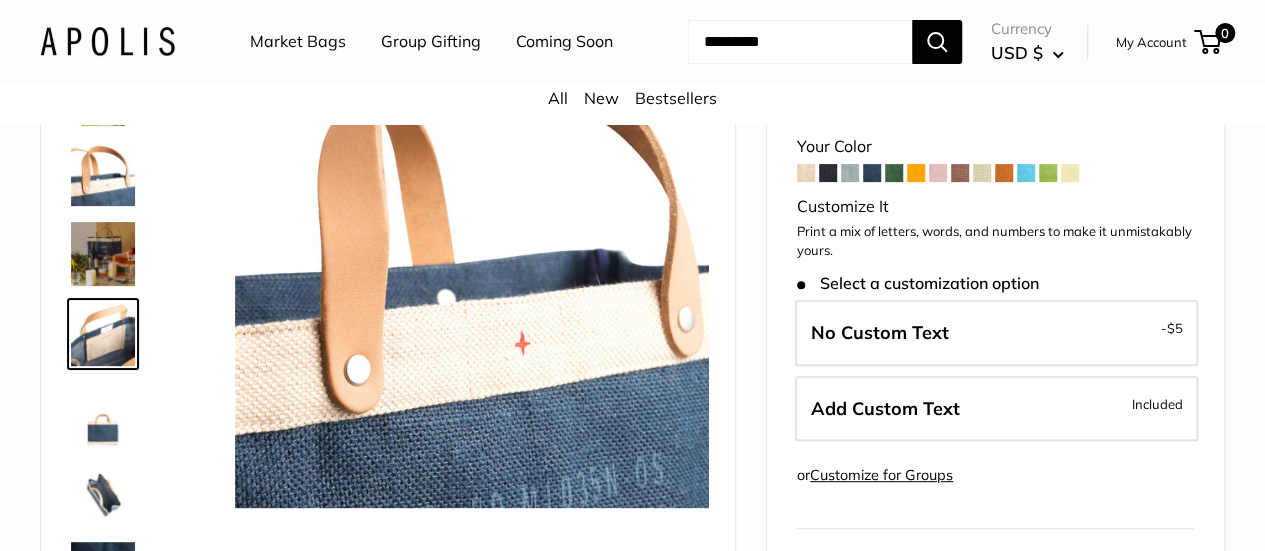 scroll, scrollTop: 302, scrollLeft: 0, axis: vertical 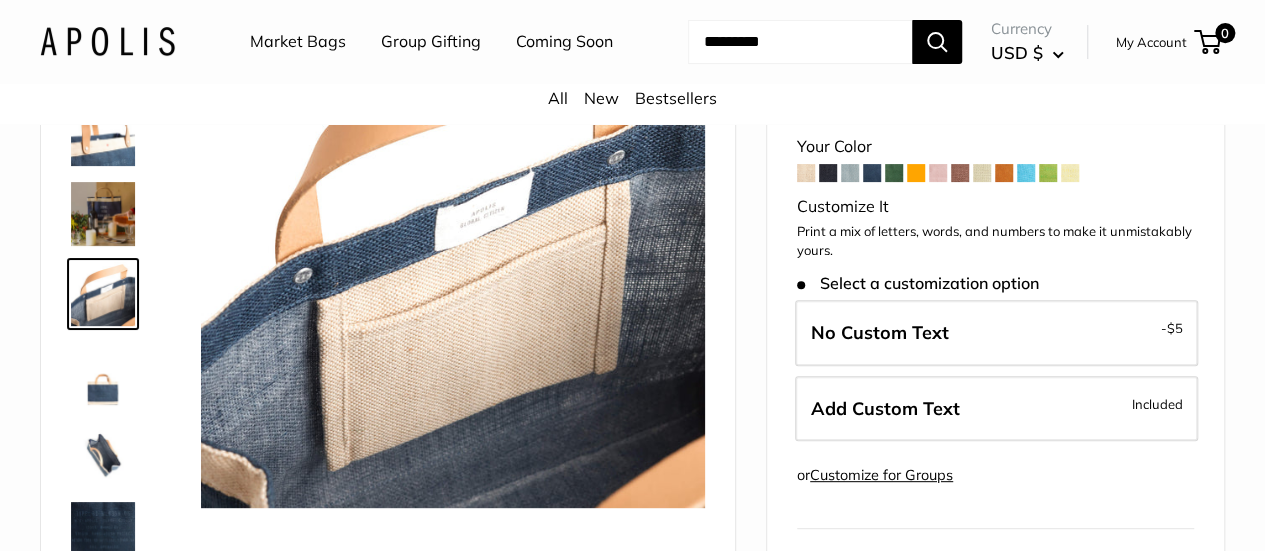 click at bounding box center [103, 214] 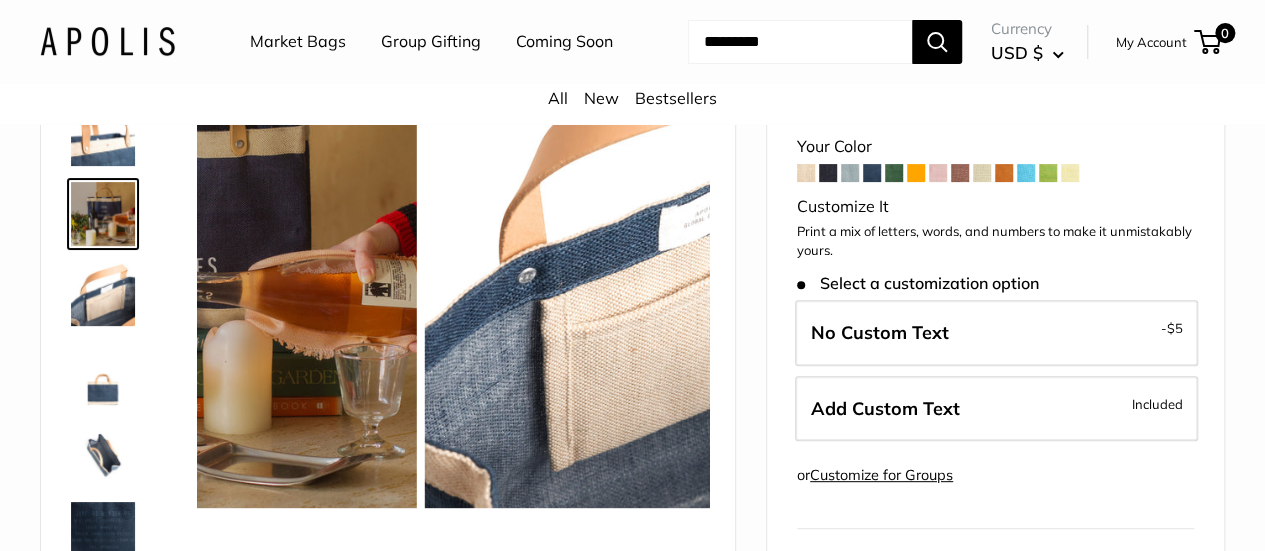 scroll, scrollTop: 222, scrollLeft: 0, axis: vertical 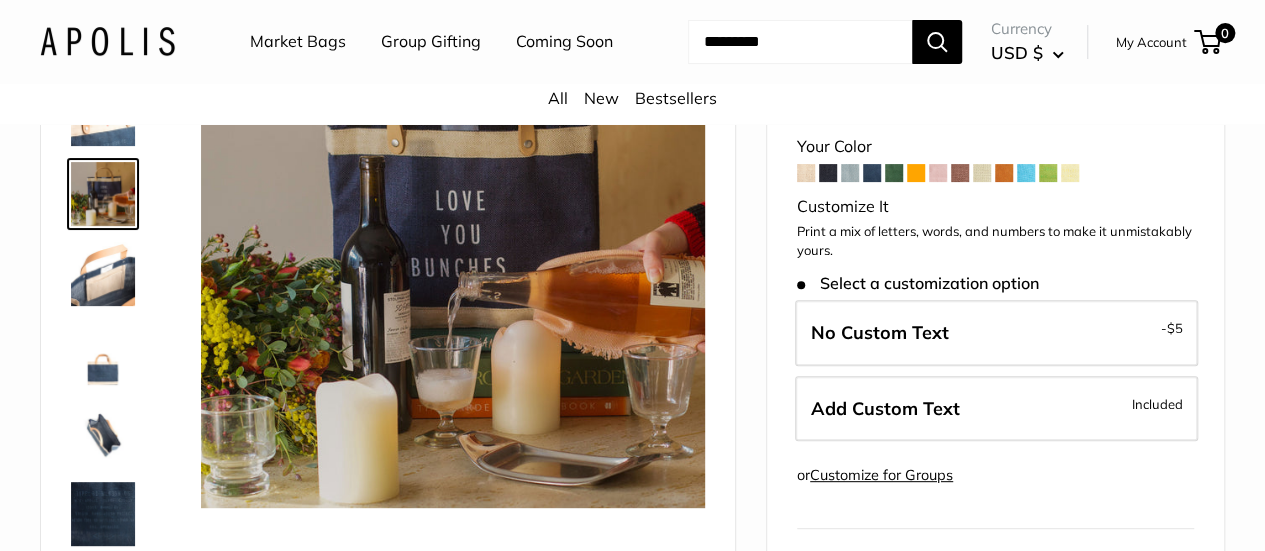 click at bounding box center (103, 354) 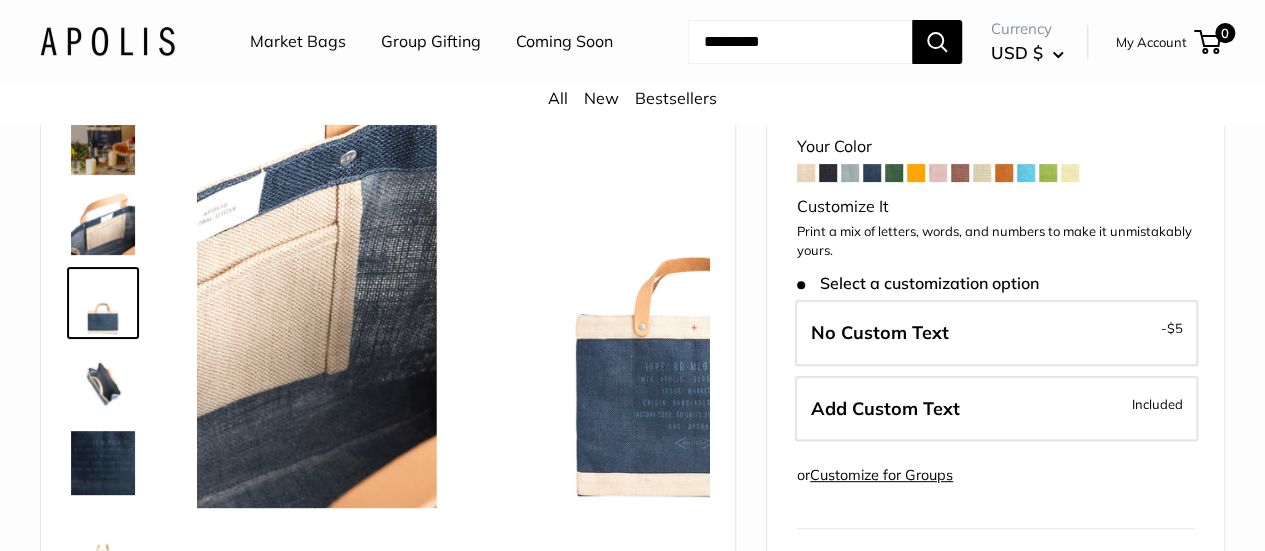 scroll, scrollTop: 382, scrollLeft: 0, axis: vertical 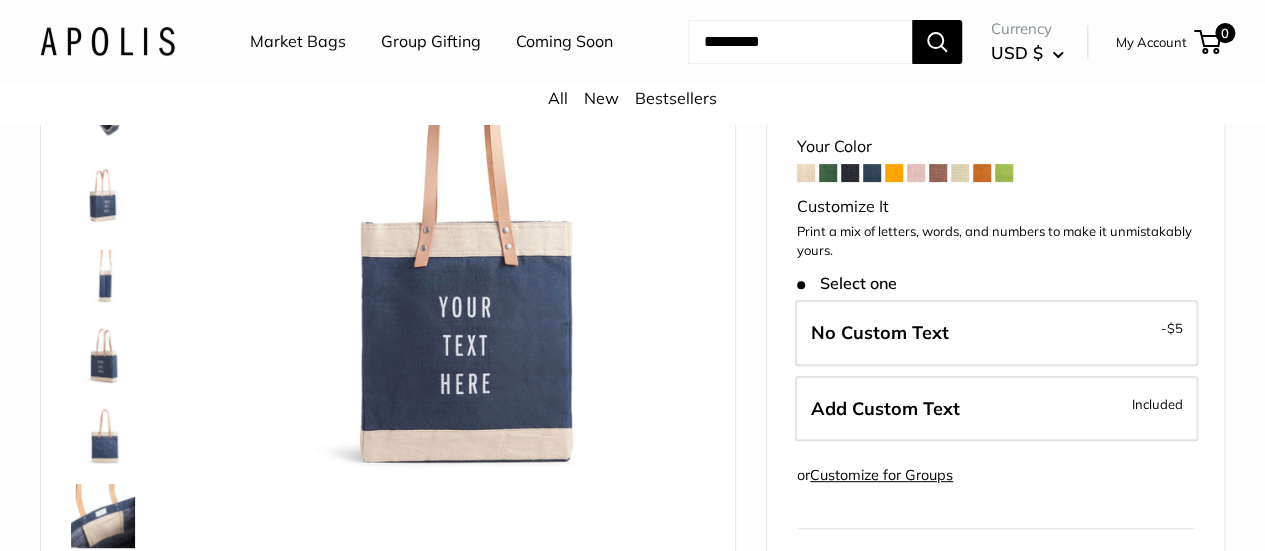 click at bounding box center (103, 356) 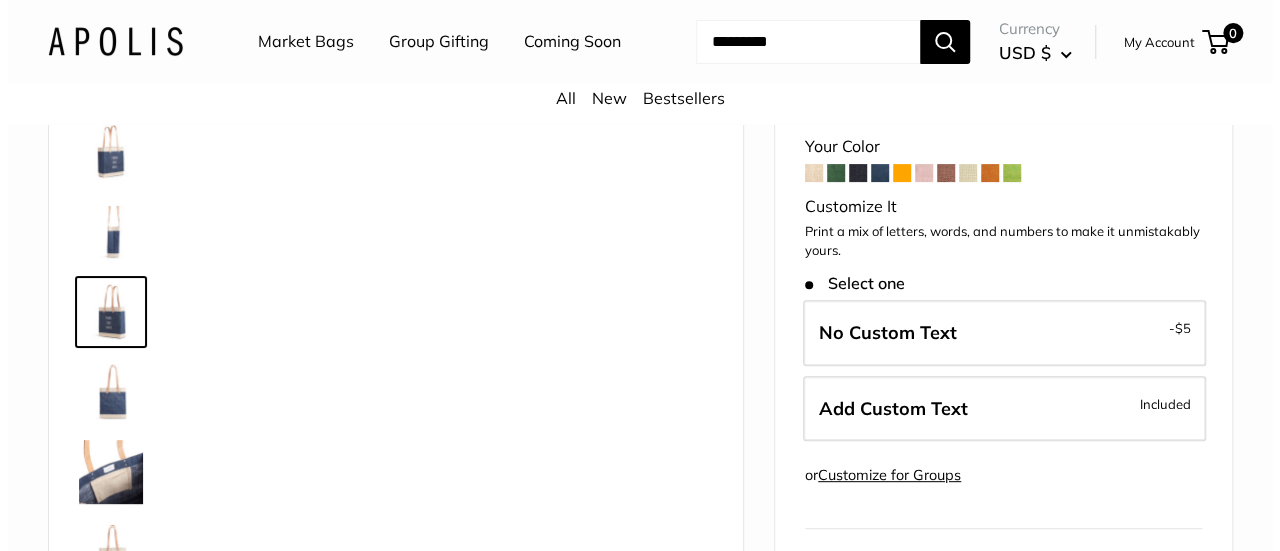 scroll, scrollTop: 48, scrollLeft: 0, axis: vertical 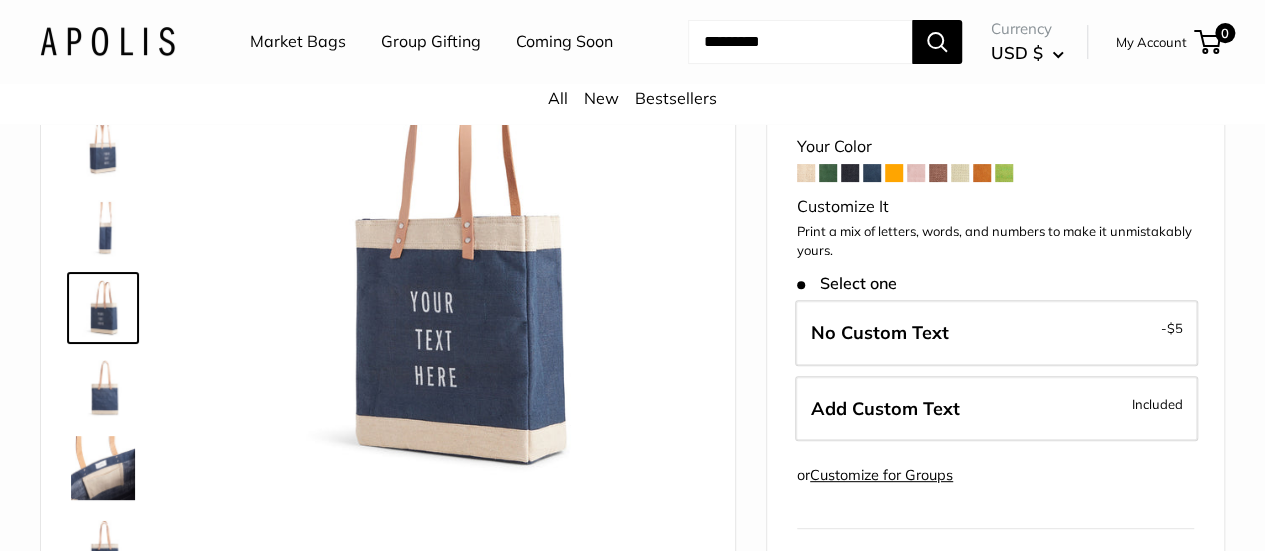 click at bounding box center [103, 388] 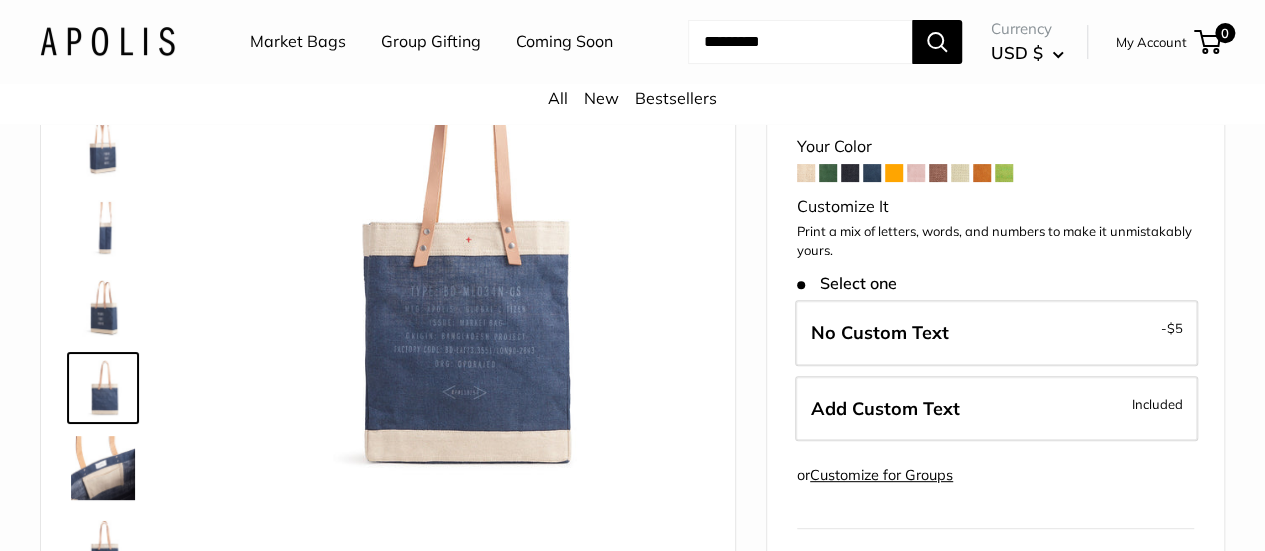 click at bounding box center (103, 468) 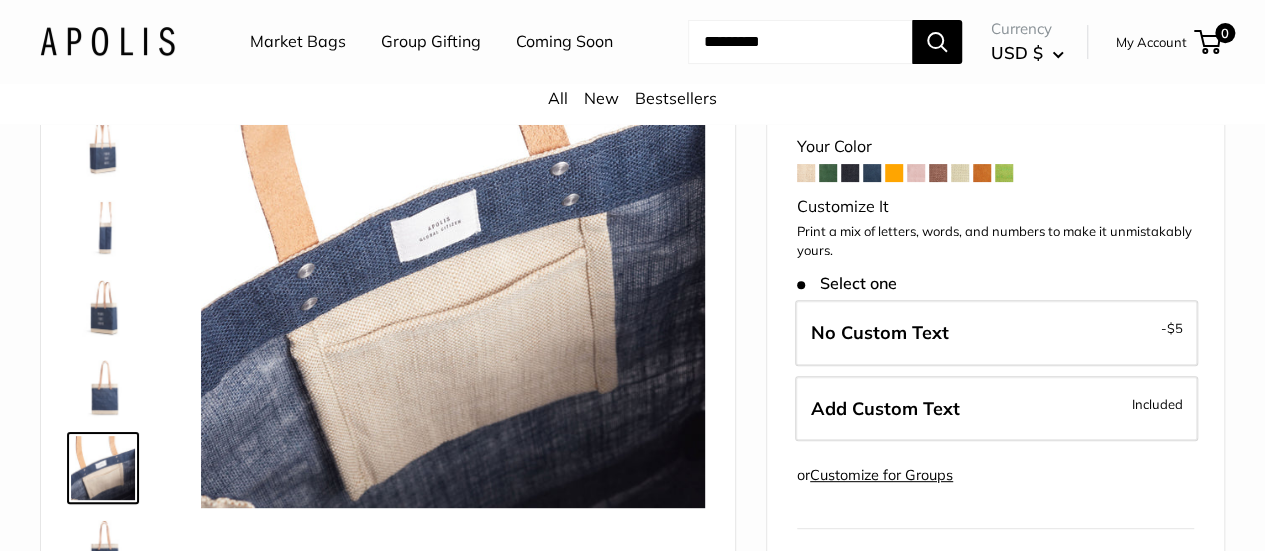 click at bounding box center [103, 308] 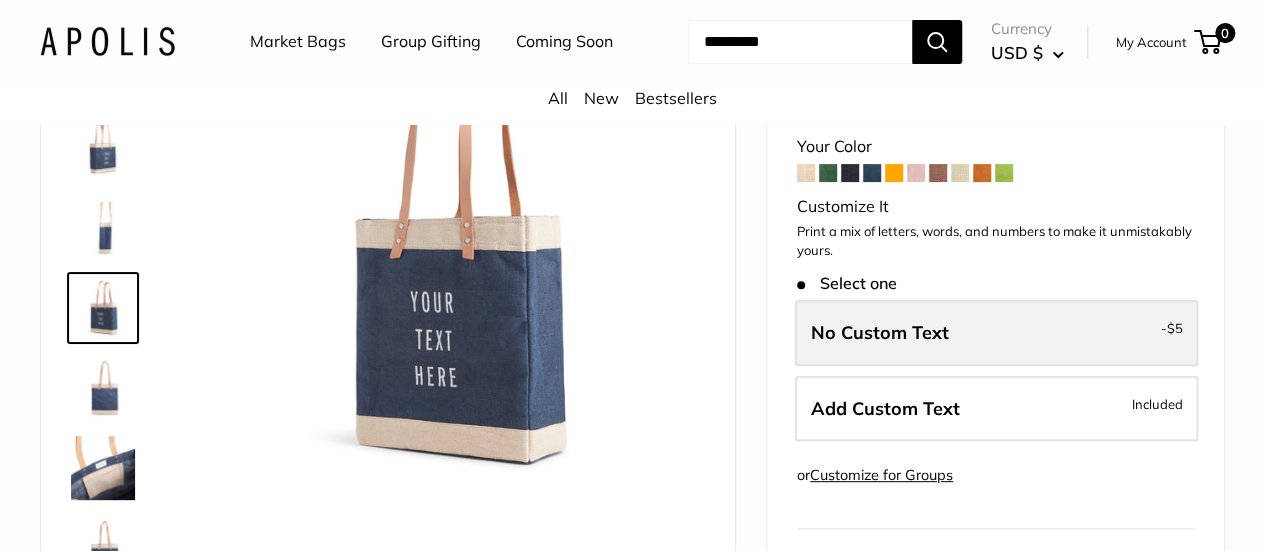 click on "No Custom Text" at bounding box center [880, 332] 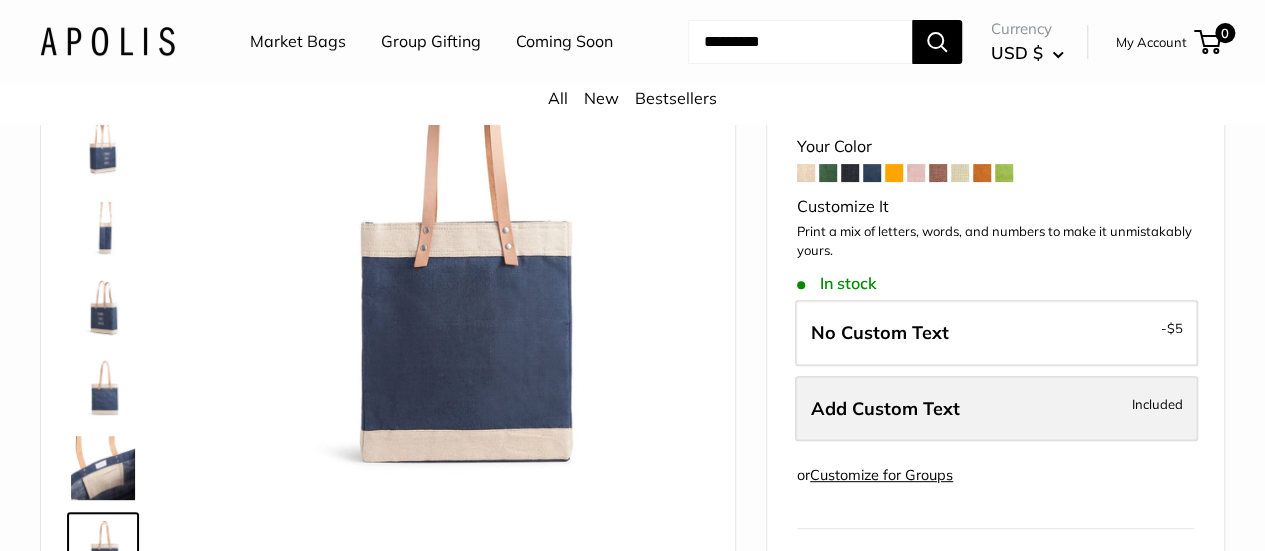 click on "Add Custom Text
Included" at bounding box center [996, 409] 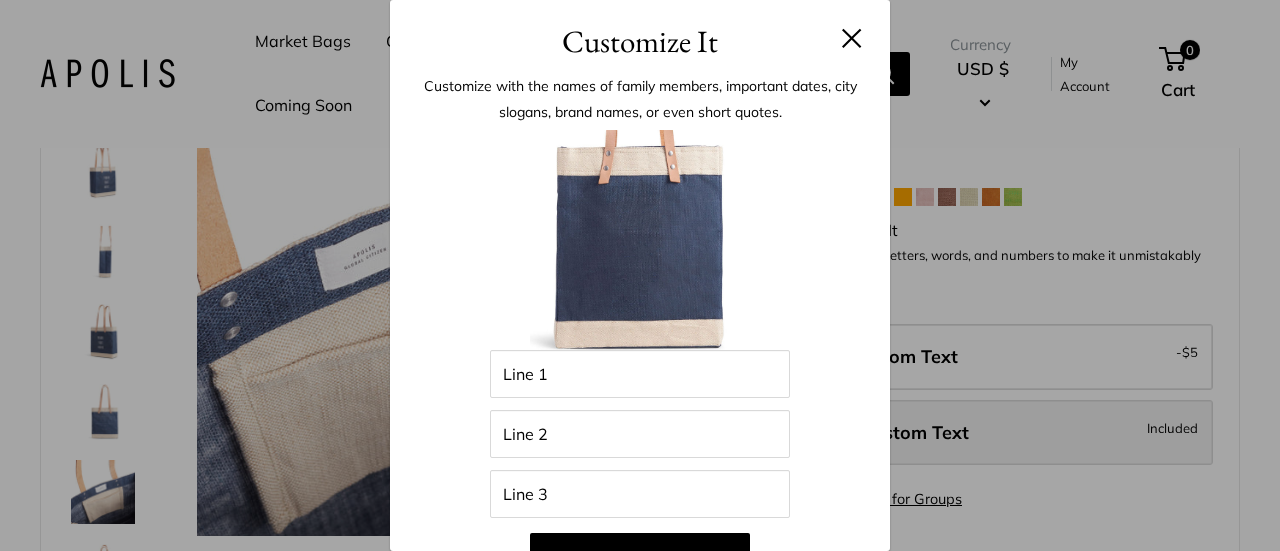 scroll, scrollTop: 0, scrollLeft: 0, axis: both 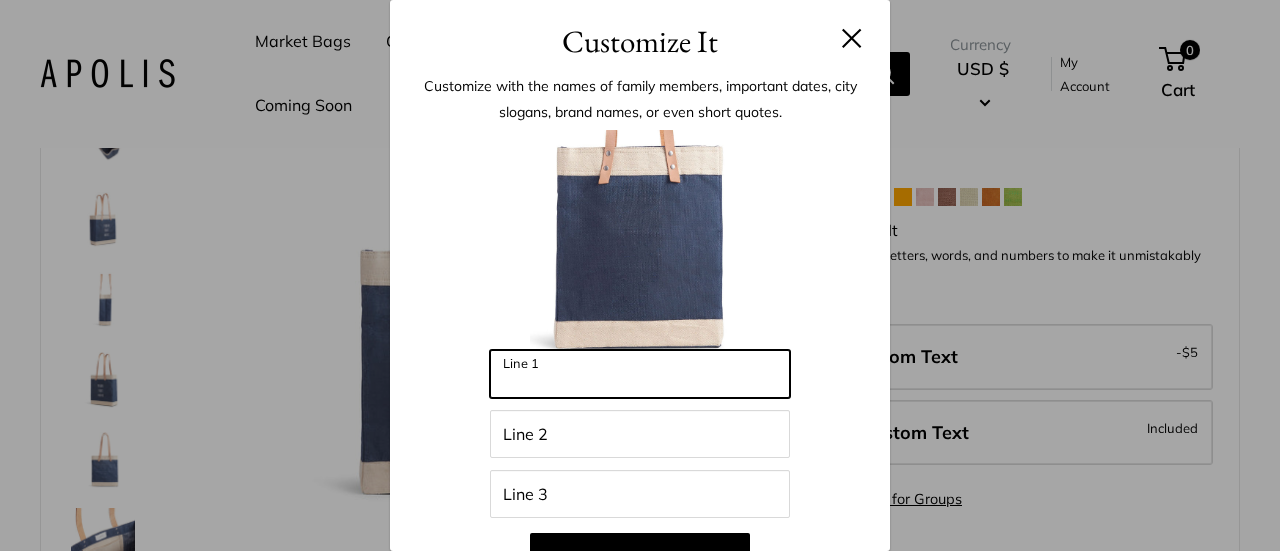 click on "Line 1" at bounding box center [640, 374] 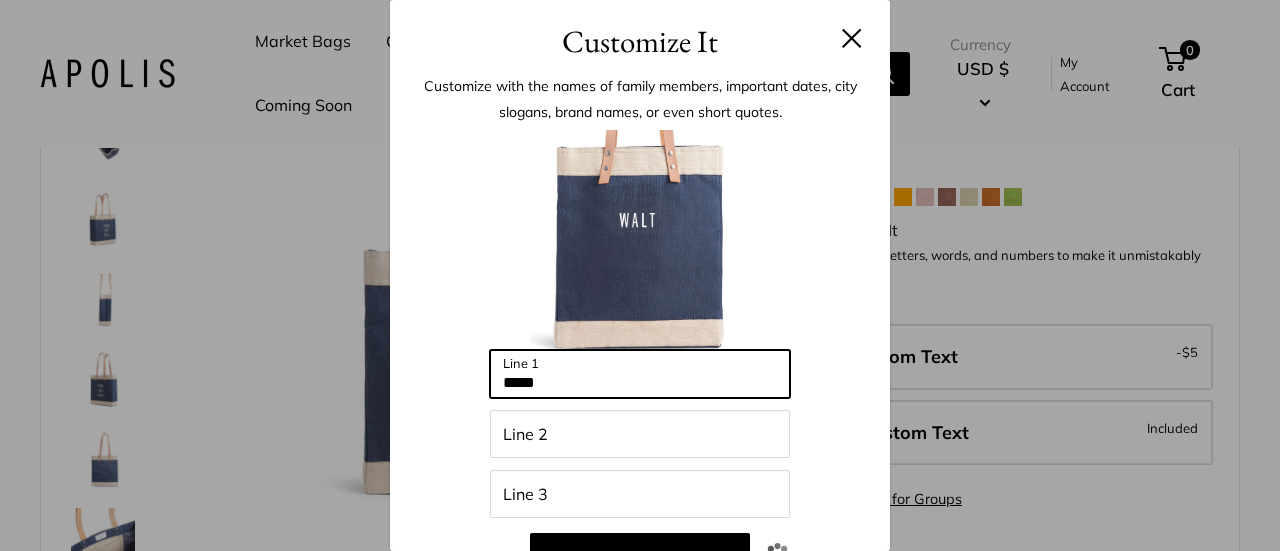 type on "****" 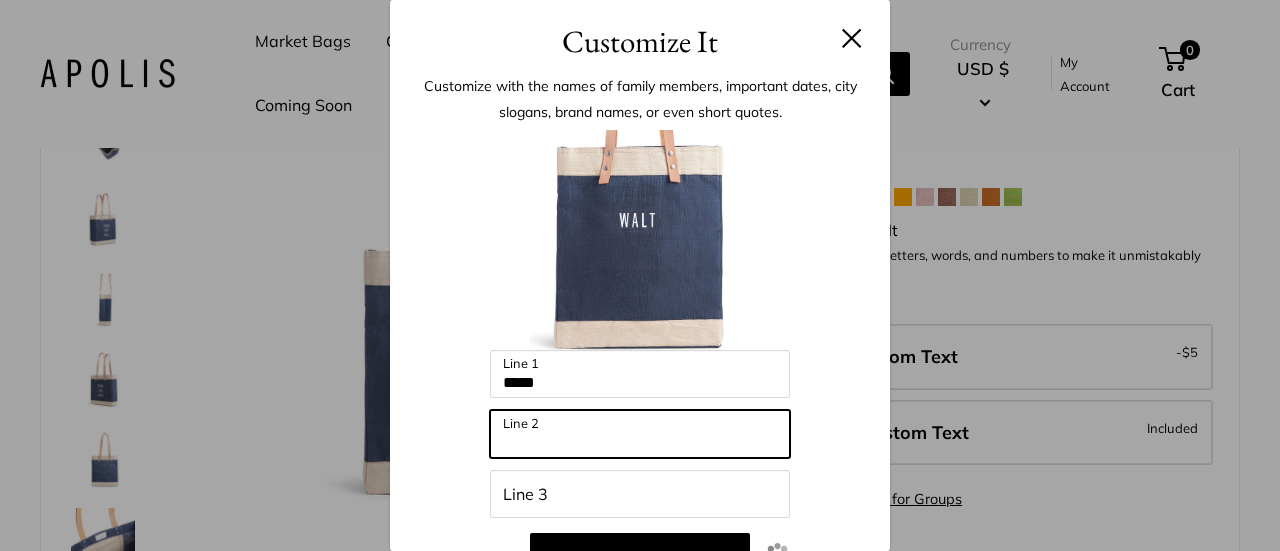 click on "Line 2" at bounding box center [640, 434] 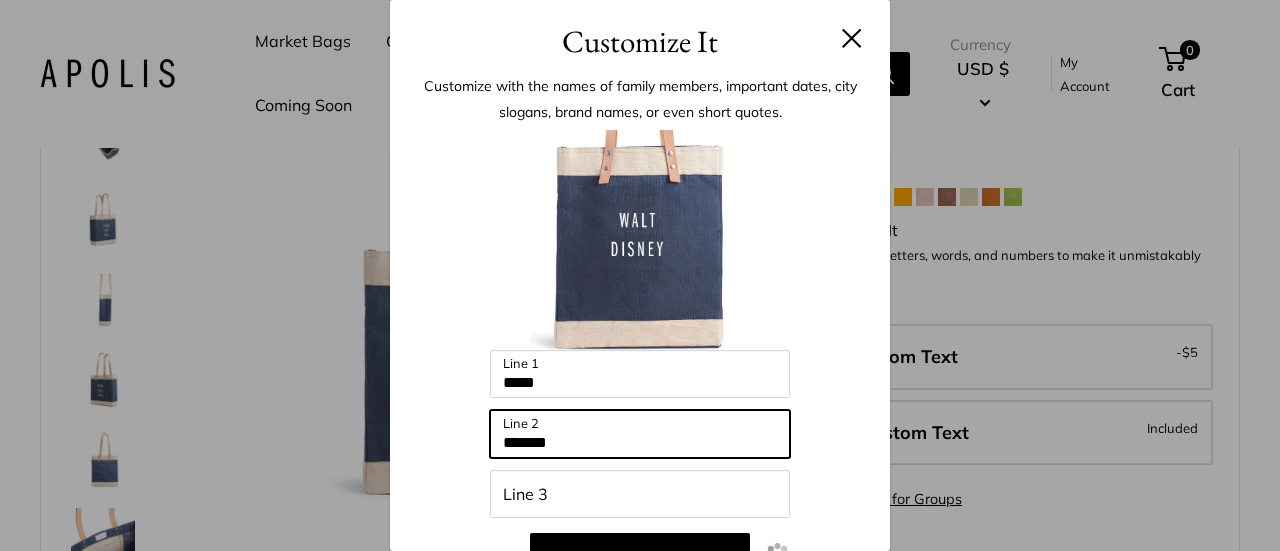 type on "******" 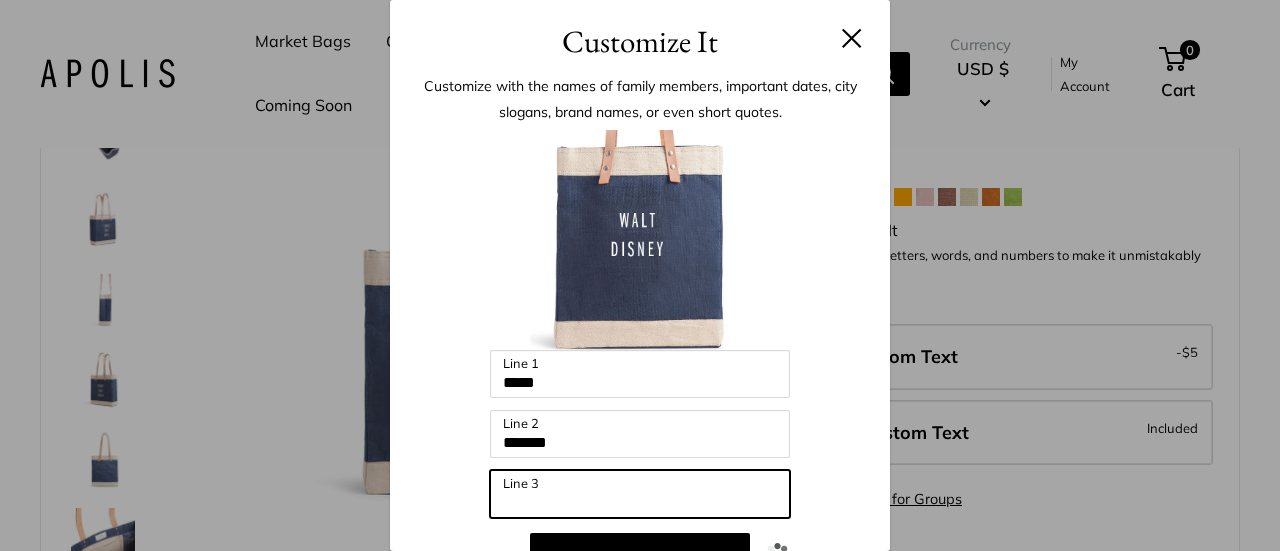 click on "Line 3" at bounding box center [640, 494] 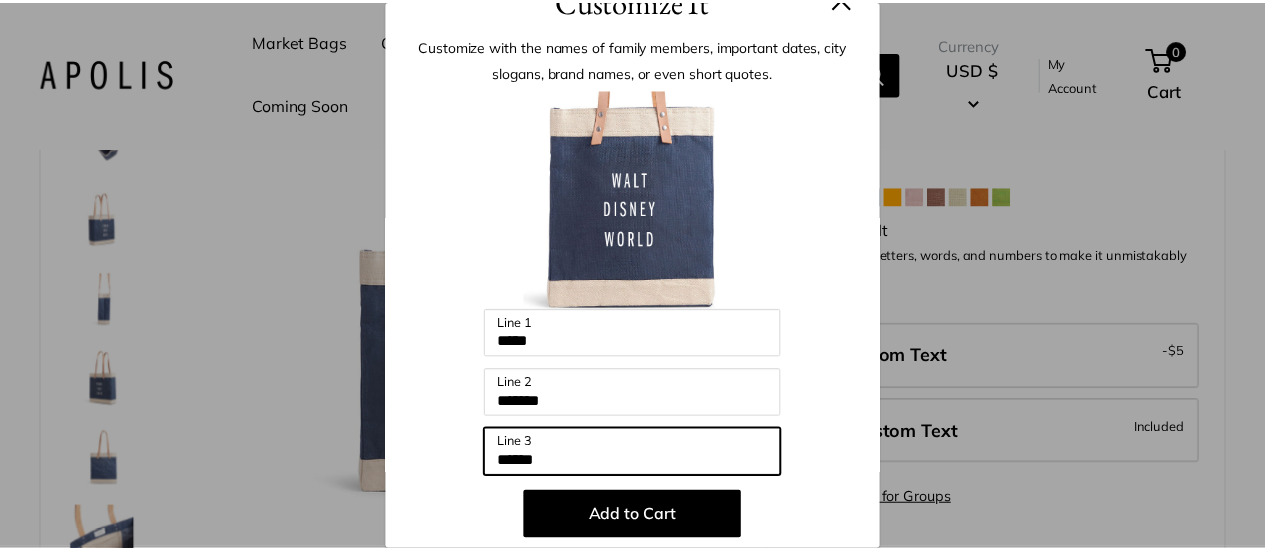 scroll, scrollTop: 0, scrollLeft: 0, axis: both 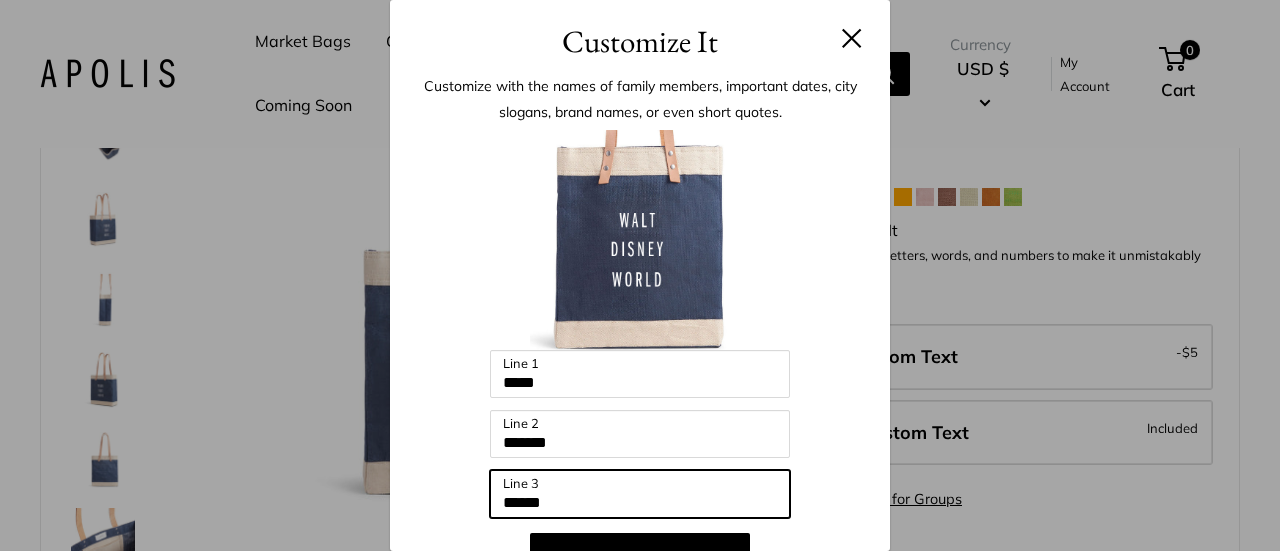 type on "*****" 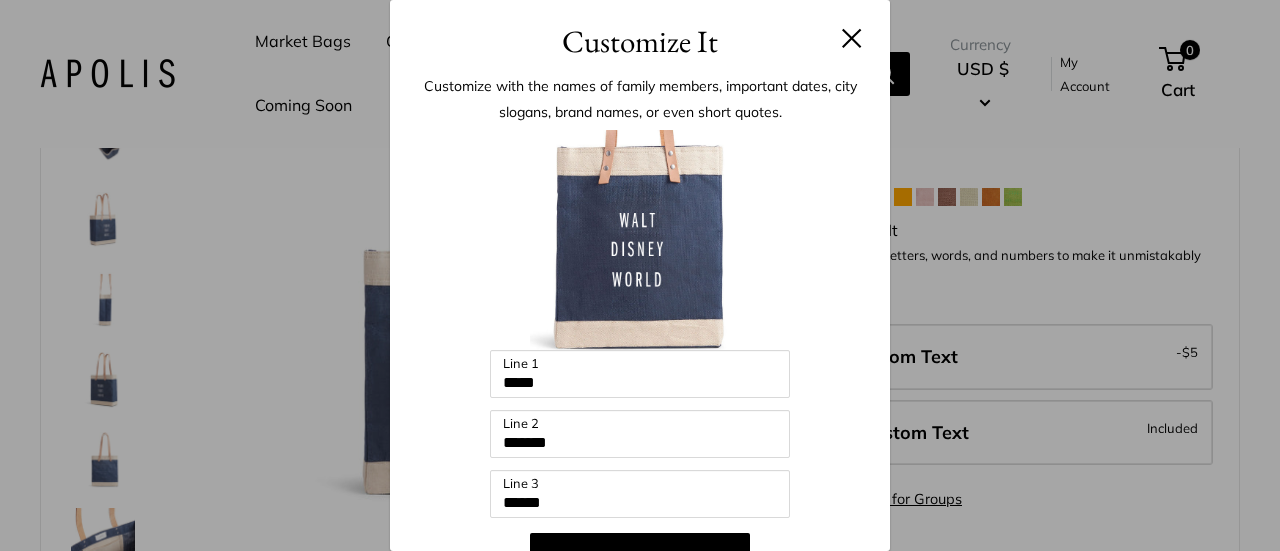 click at bounding box center [852, 38] 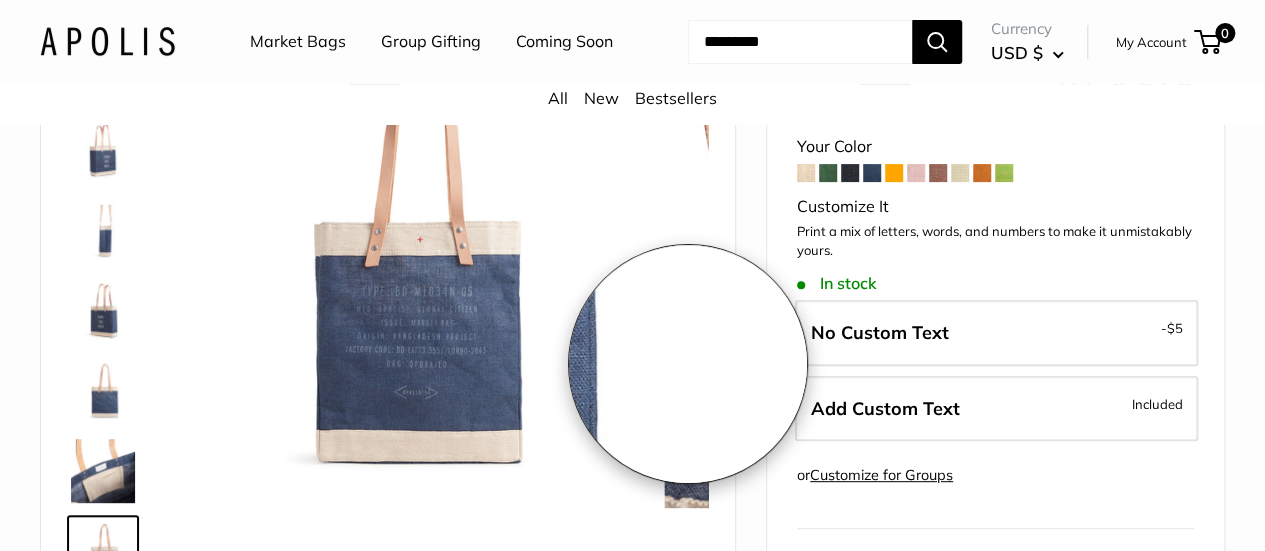 scroll, scrollTop: 48, scrollLeft: 0, axis: vertical 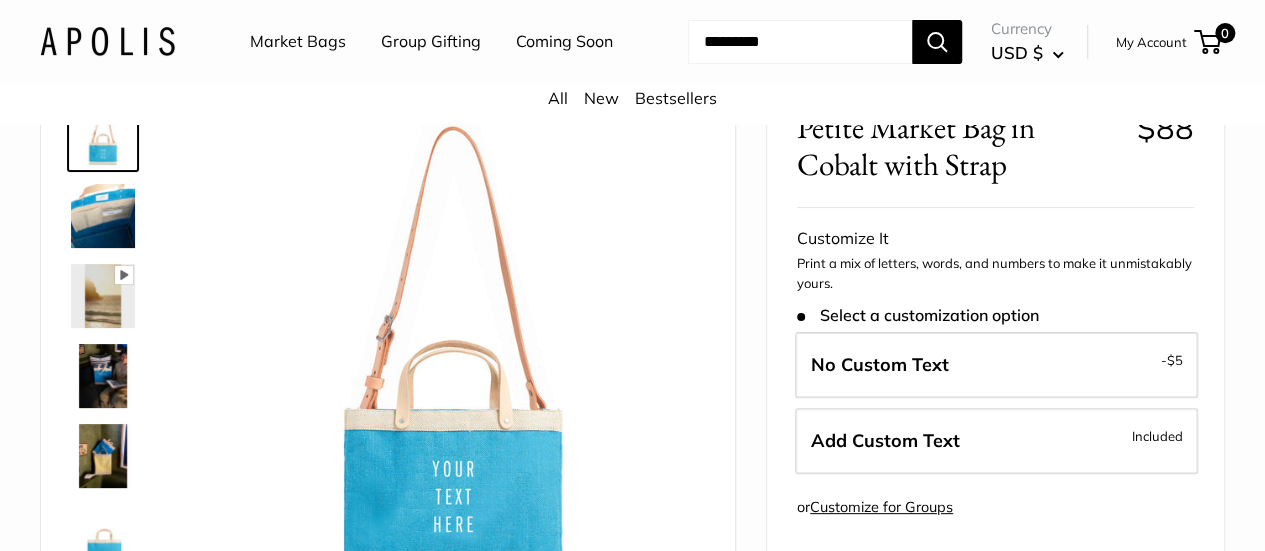 click at bounding box center [103, 456] 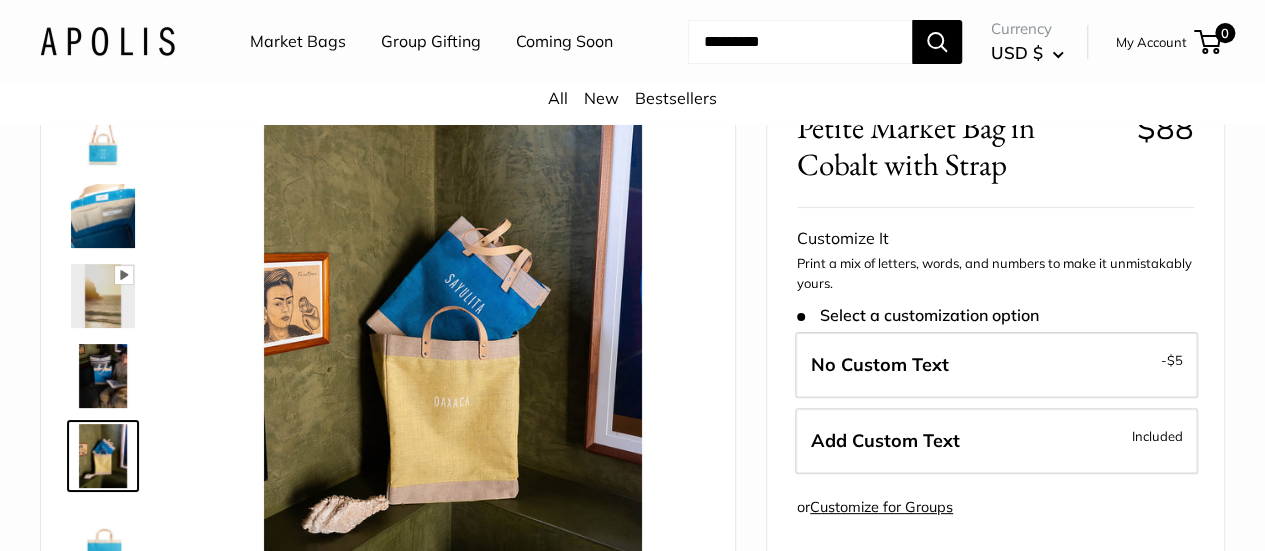 click at bounding box center [103, 376] 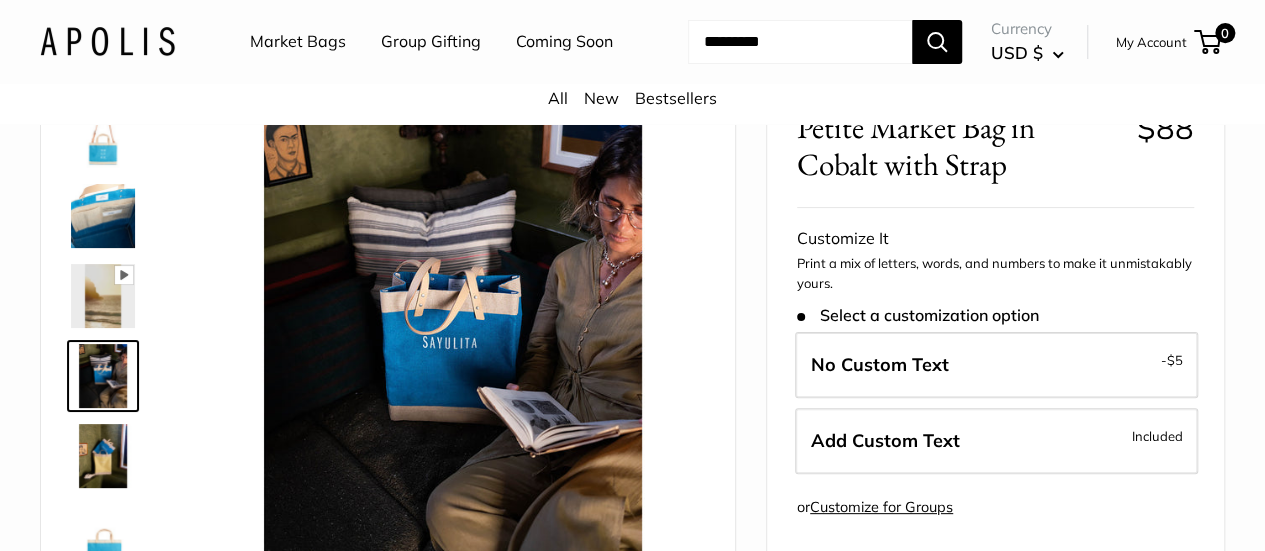 click at bounding box center [103, 296] 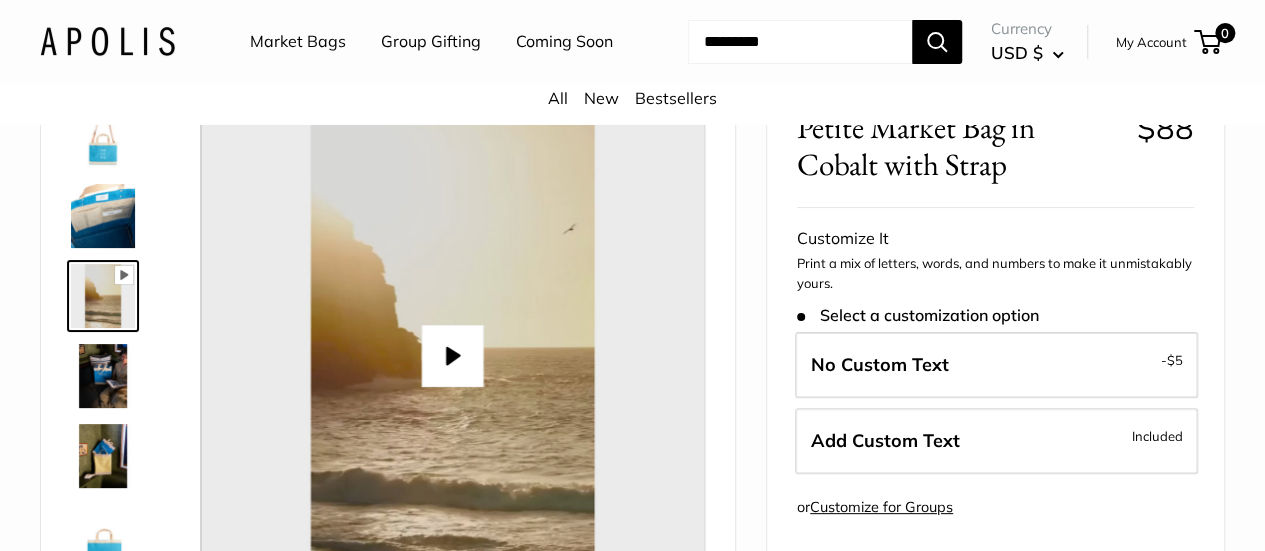 click at bounding box center (103, 216) 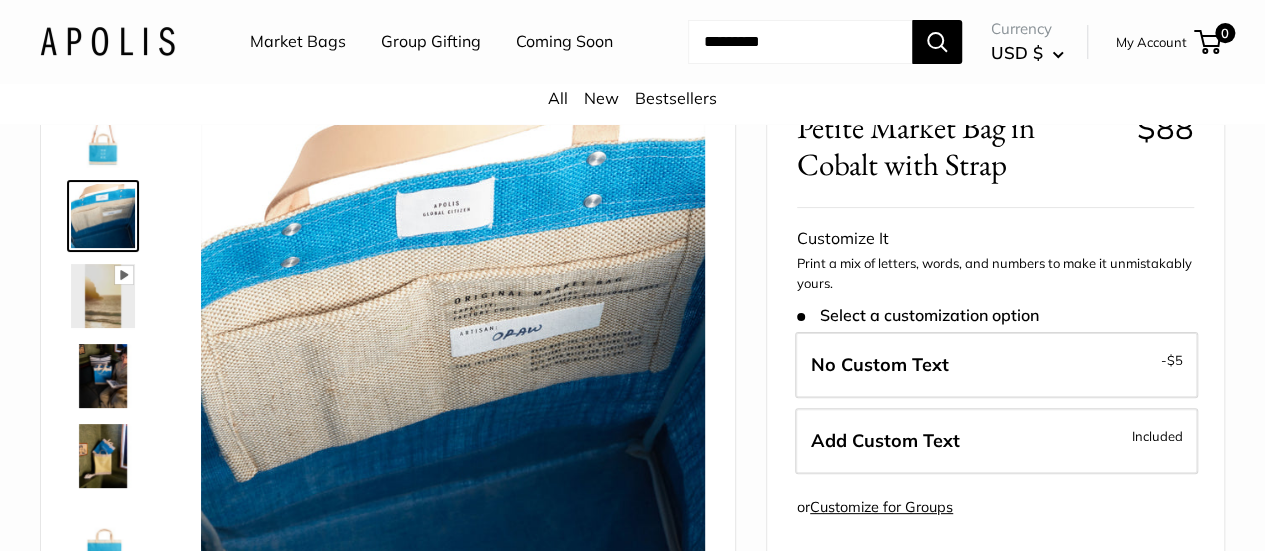 click at bounding box center [103, 136] 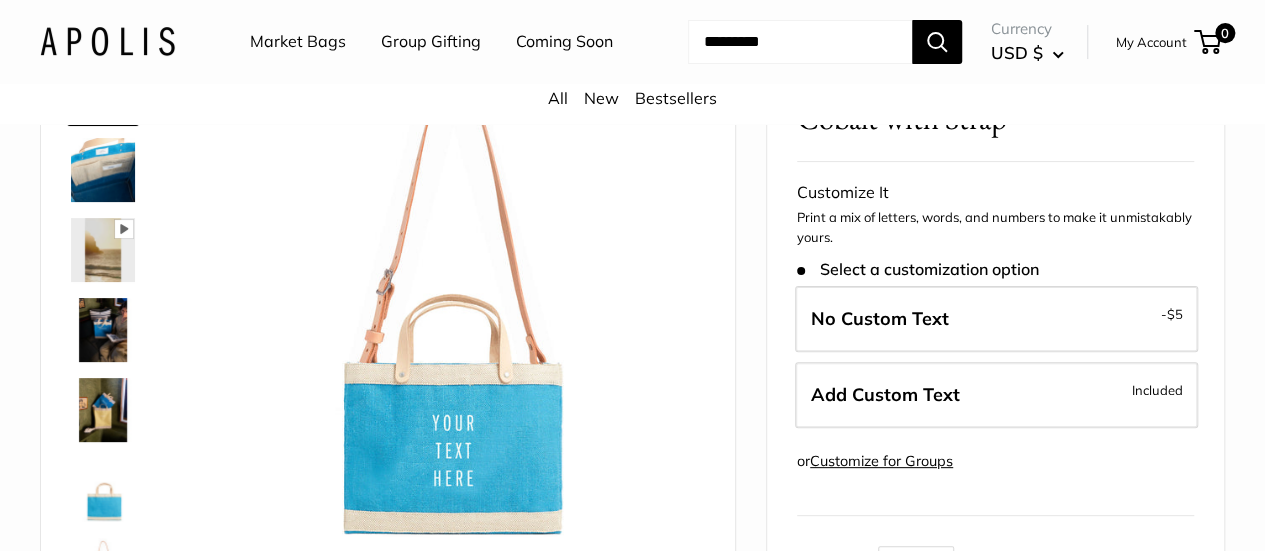 scroll, scrollTop: 200, scrollLeft: 0, axis: vertical 